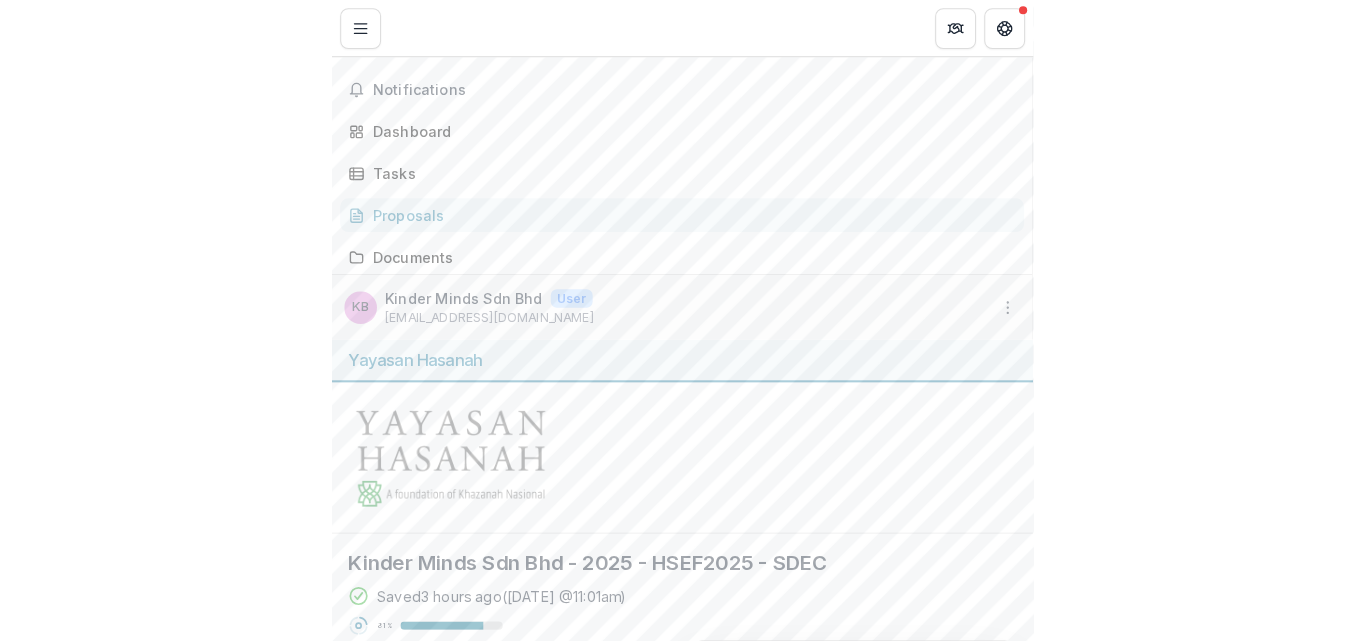 scroll, scrollTop: 0, scrollLeft: 0, axis: both 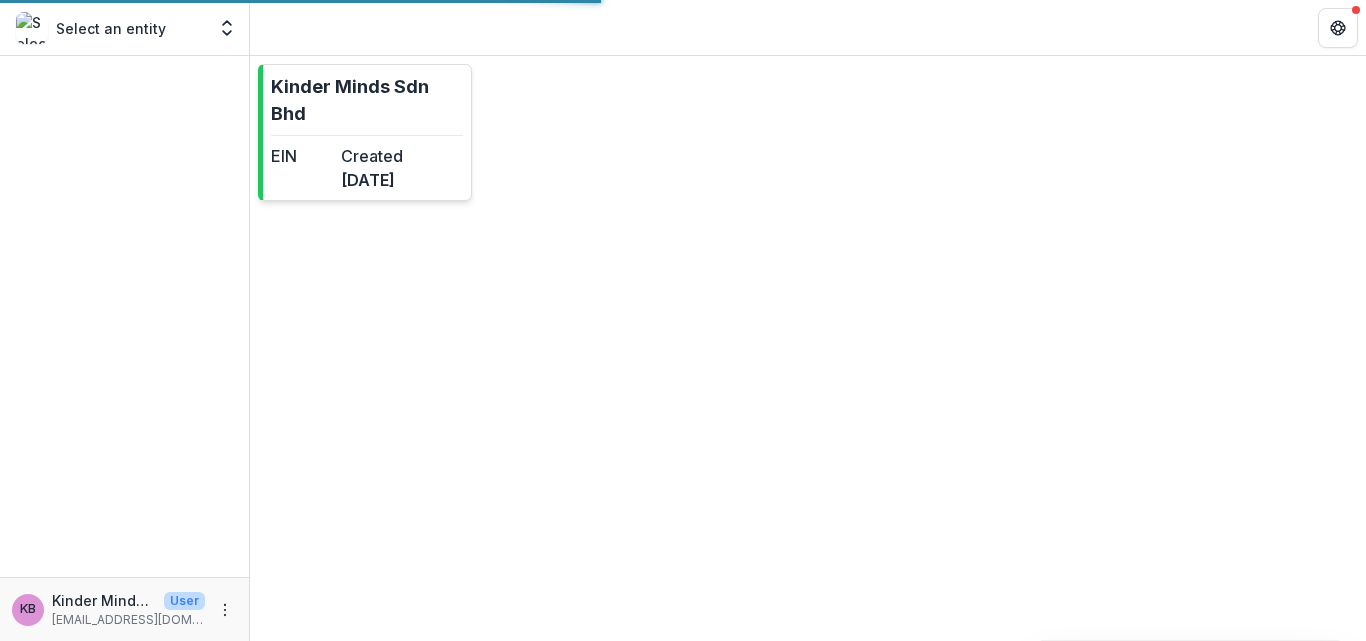 click on "Kinder Minds Sdn Bhd" at bounding box center [367, 100] 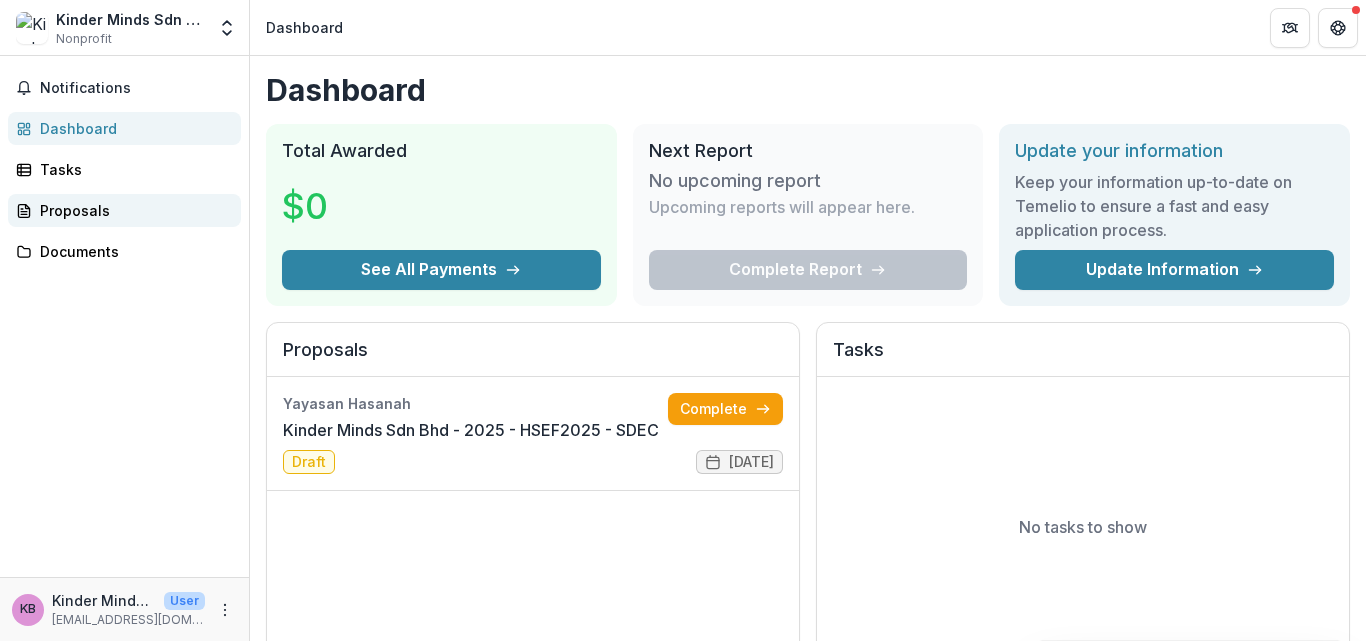 click on "Proposals" at bounding box center (124, 210) 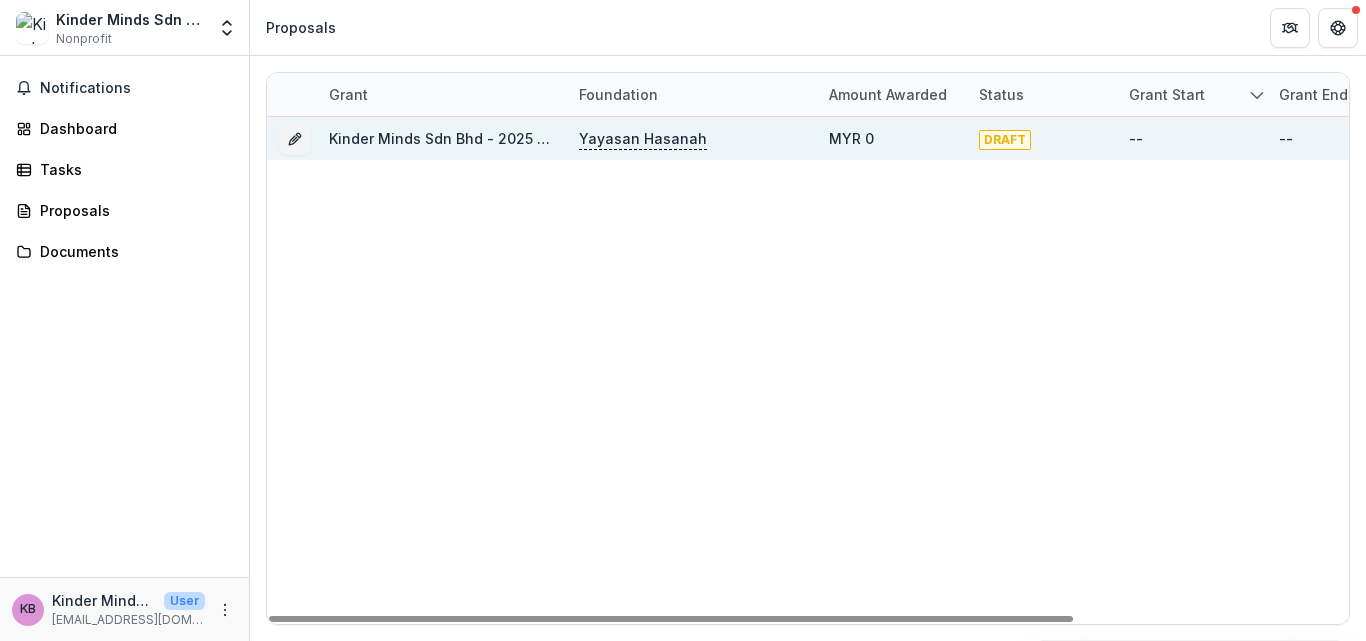 click on "Yayasan Hasanah" at bounding box center [643, 139] 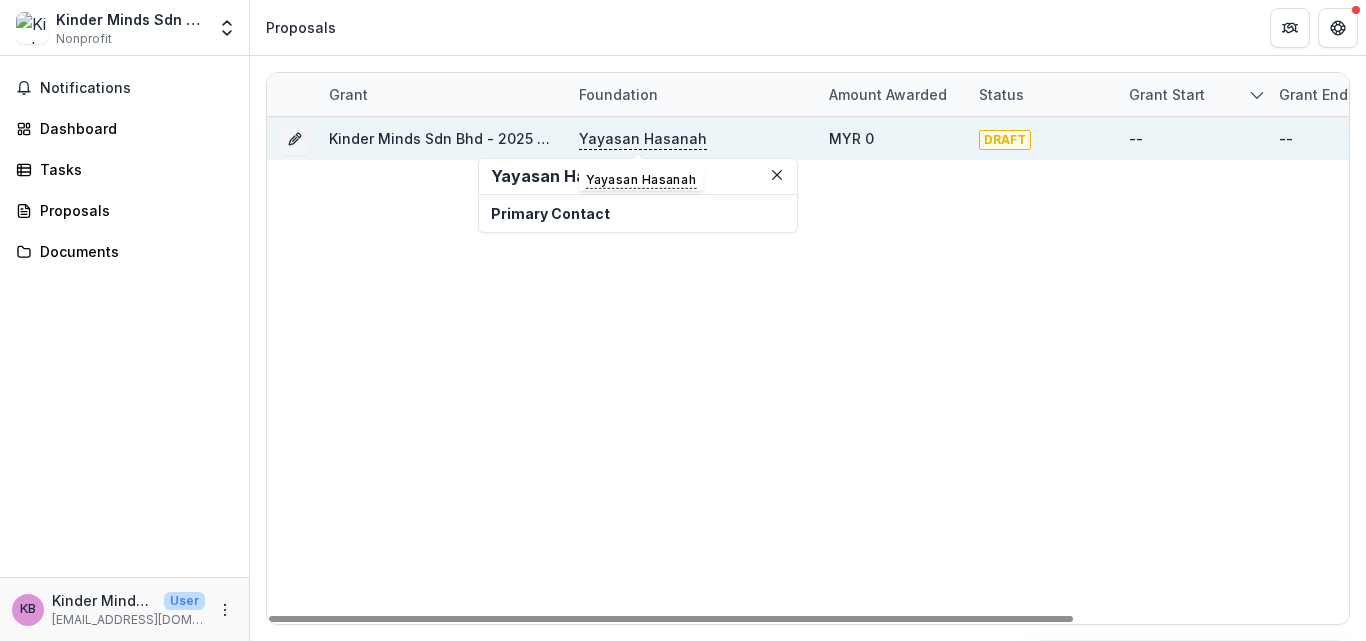 click on "Kinder Minds Sdn Bhd - 2025 - HSEF2025 - SDEC" at bounding box center [499, 138] 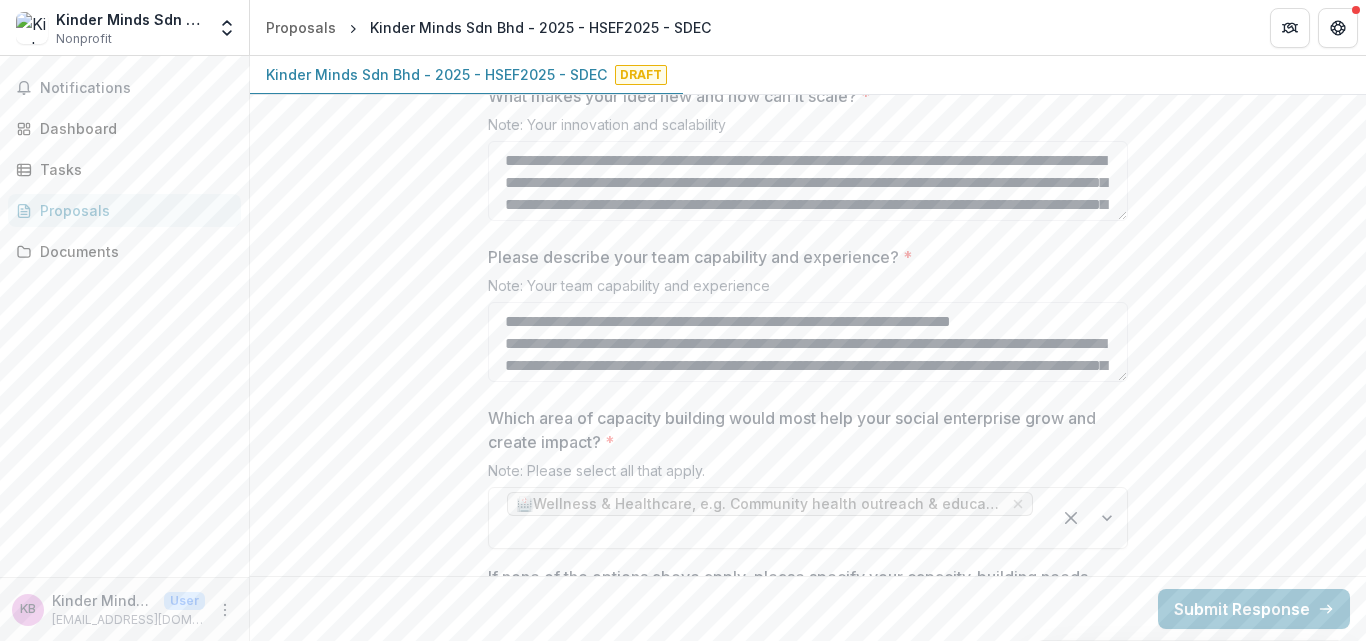 scroll, scrollTop: 2830, scrollLeft: 0, axis: vertical 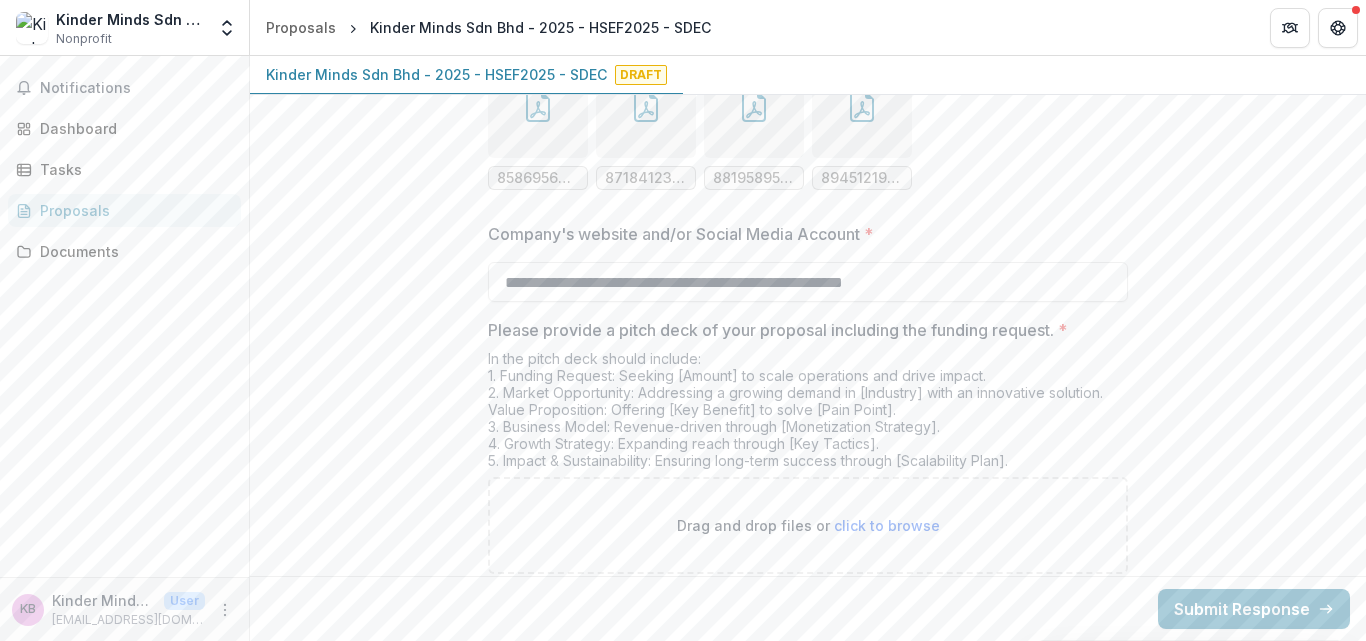 click on "click to browse" at bounding box center [887, 525] 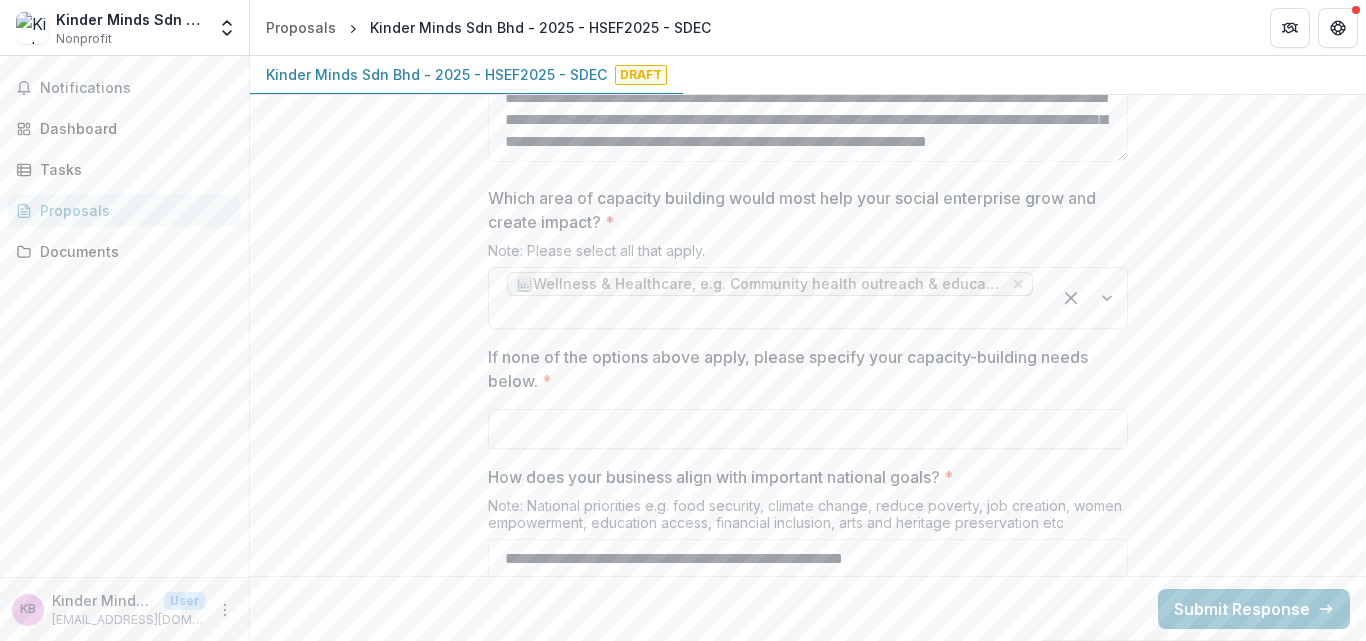 scroll, scrollTop: 2805, scrollLeft: 0, axis: vertical 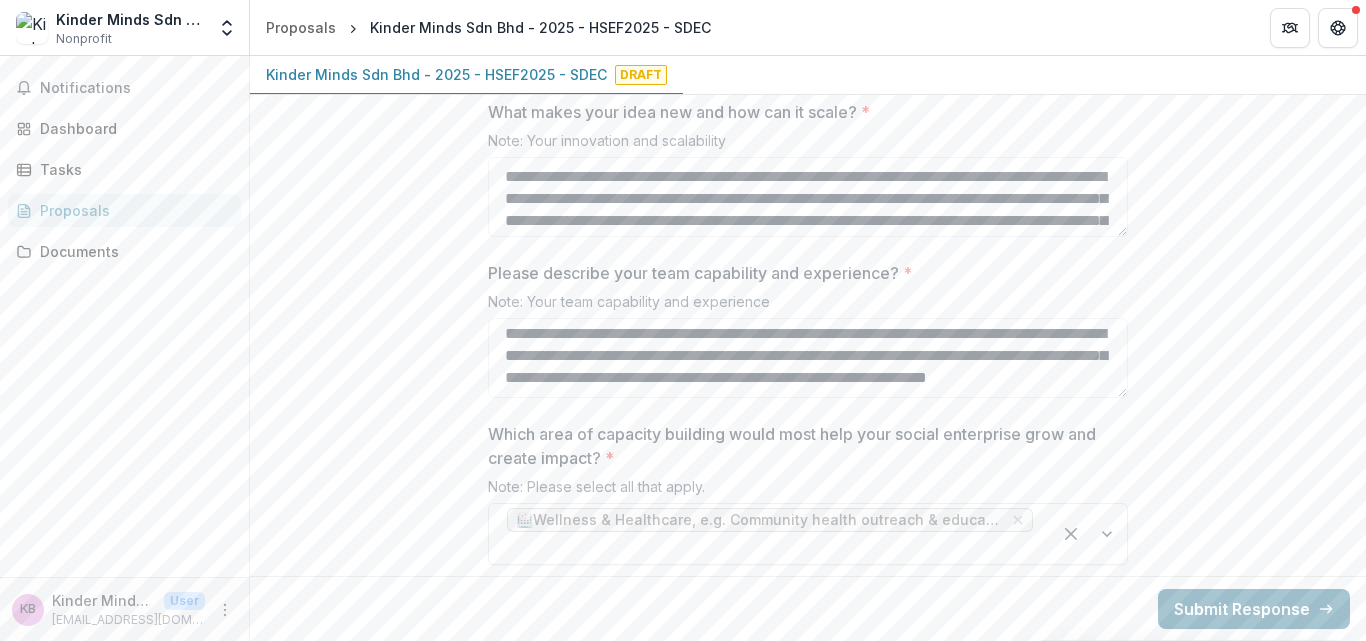 click on "Submit Response" at bounding box center [1254, 609] 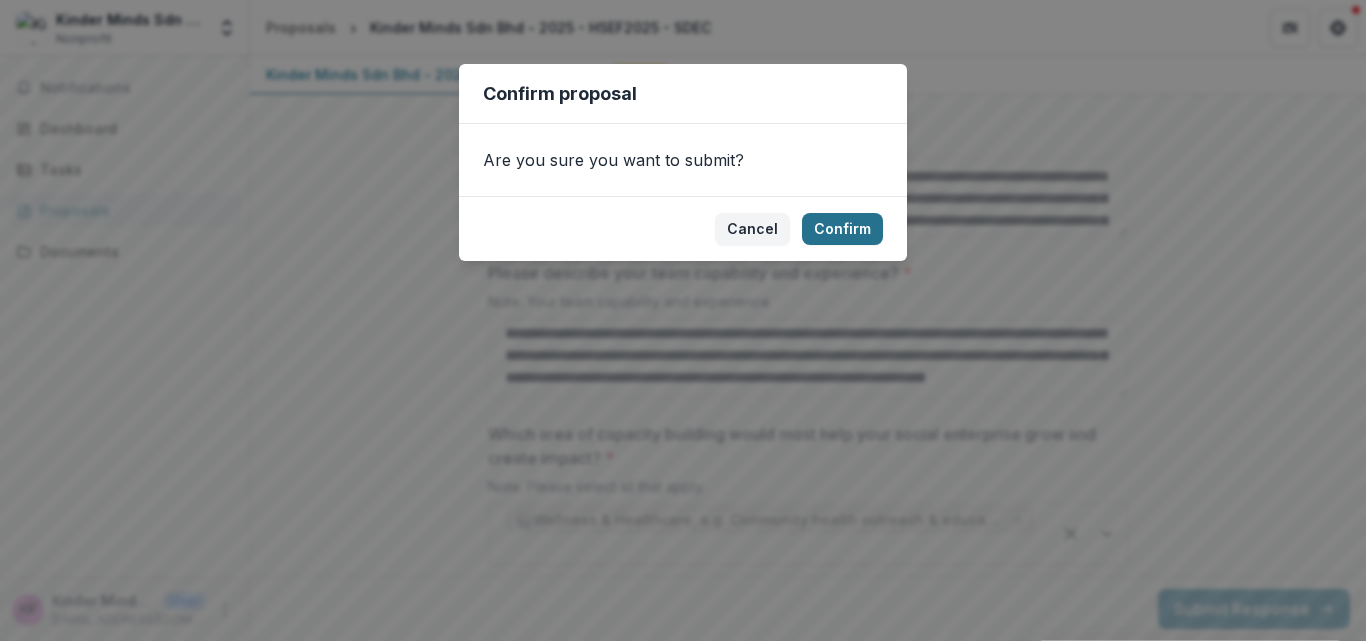 click on "Confirm" at bounding box center (842, 229) 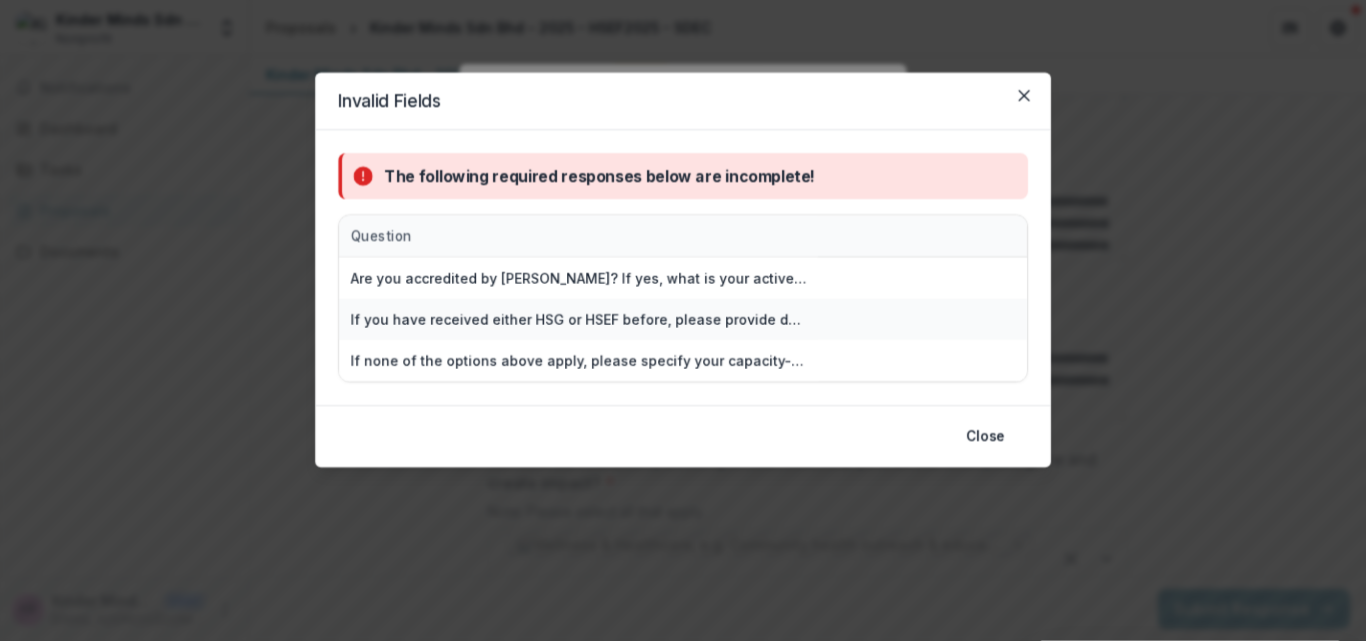 scroll, scrollTop: 2830, scrollLeft: 0, axis: vertical 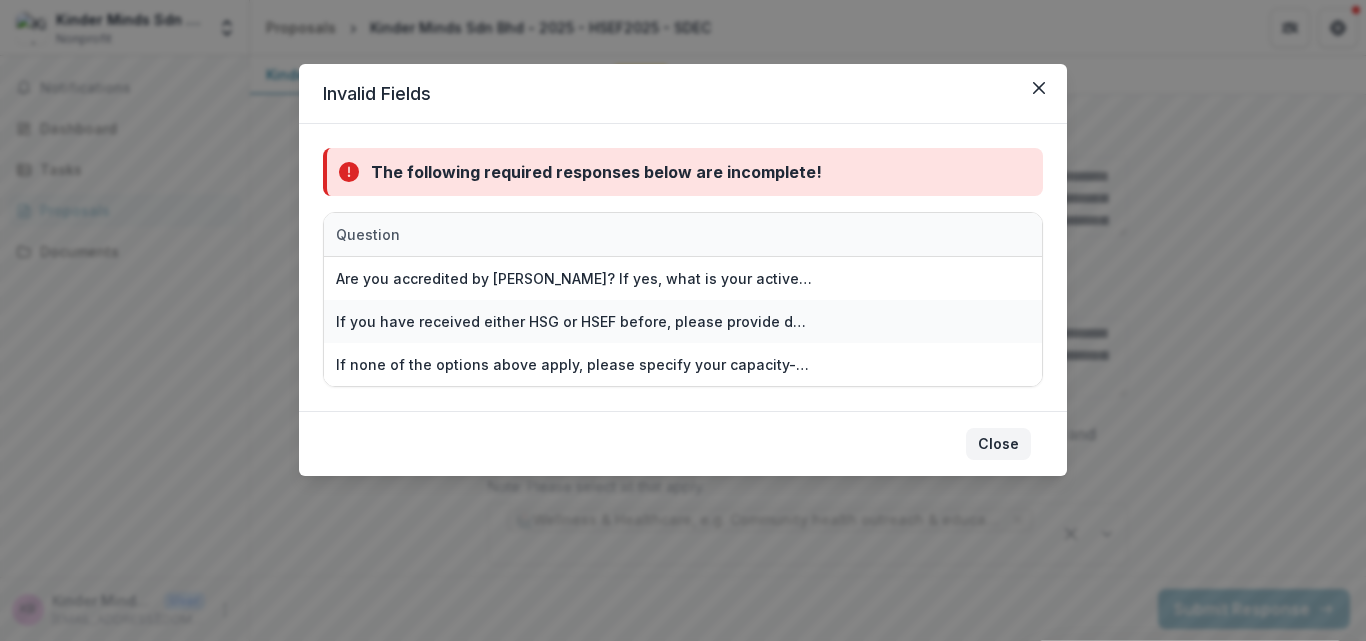 click on "Close" at bounding box center (998, 444) 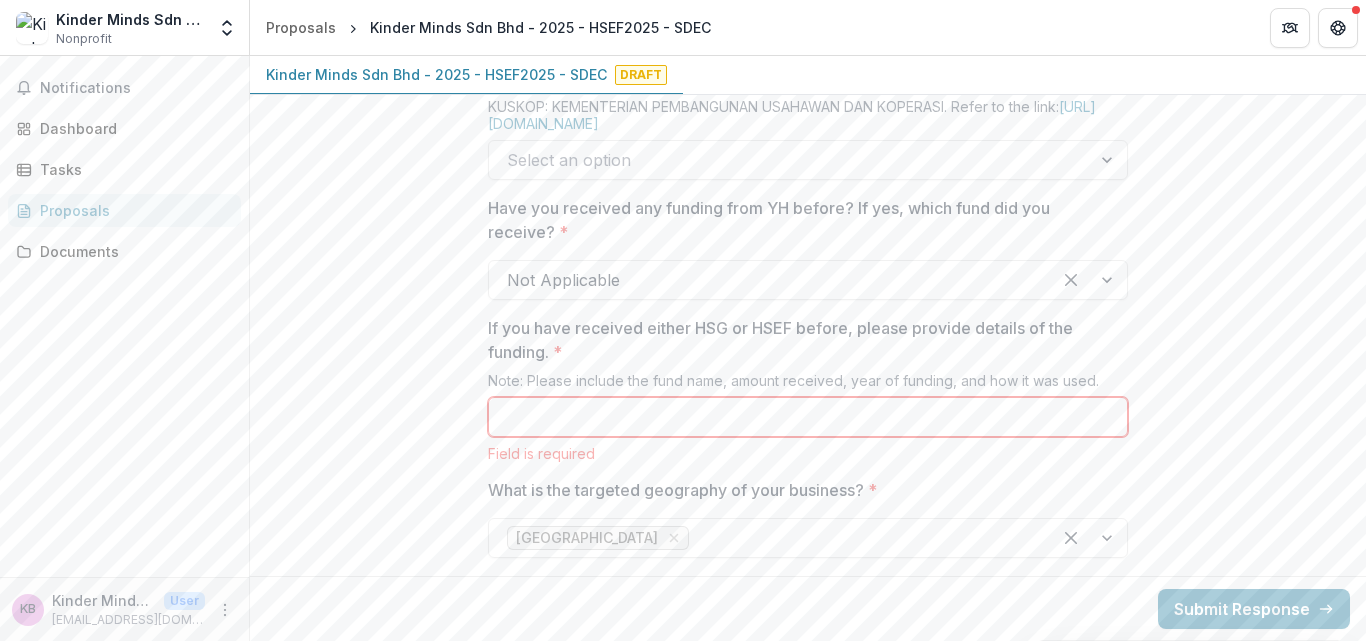 scroll, scrollTop: 1526, scrollLeft: 0, axis: vertical 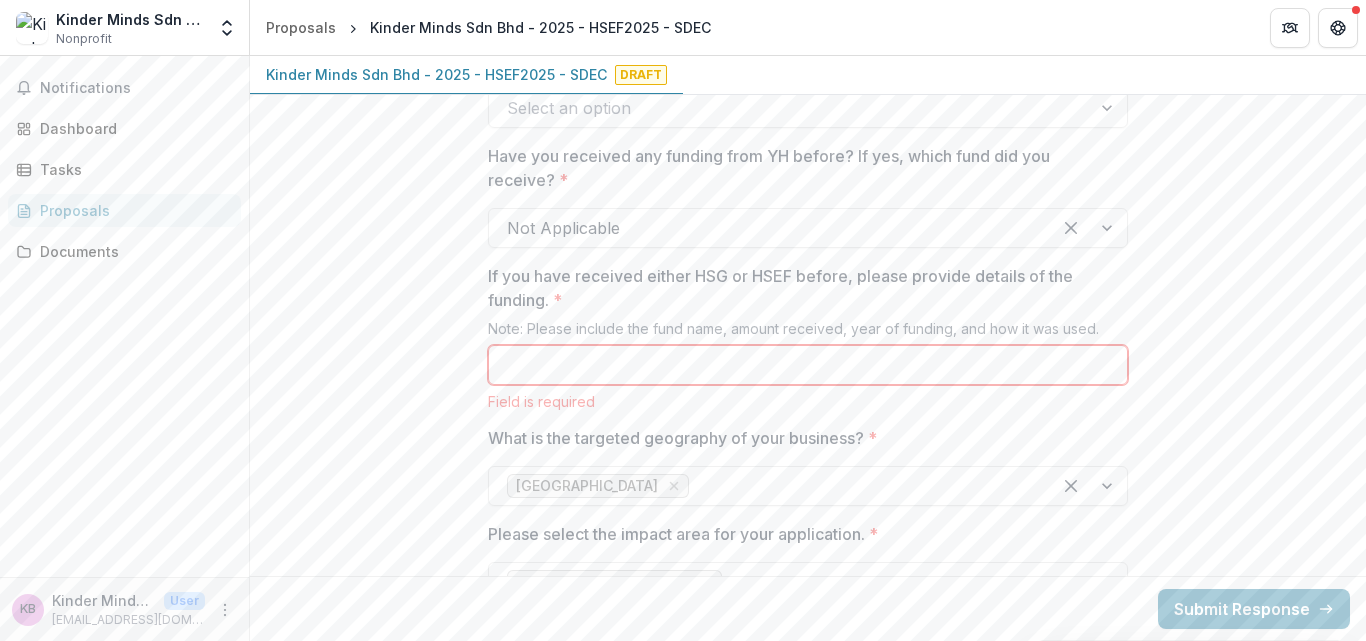 click on "If you have received either HSG or HSEF before, please provide details of the funding. *" at bounding box center [808, 365] 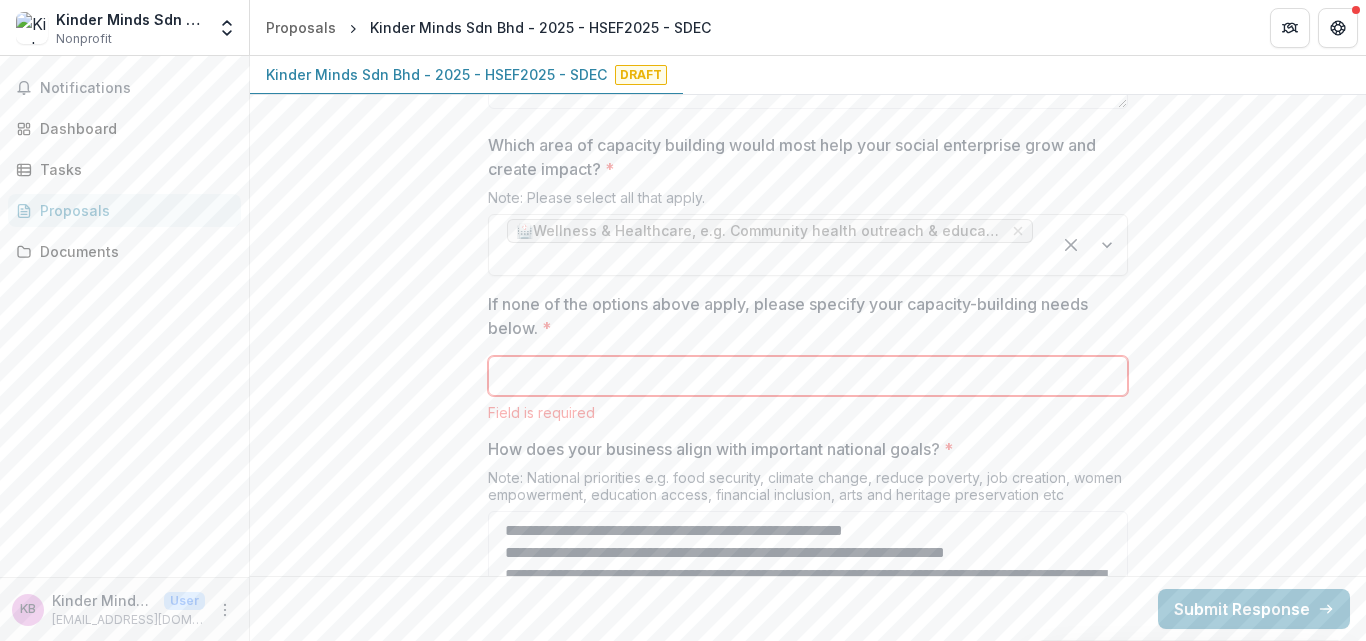 scroll, scrollTop: 3136, scrollLeft: 0, axis: vertical 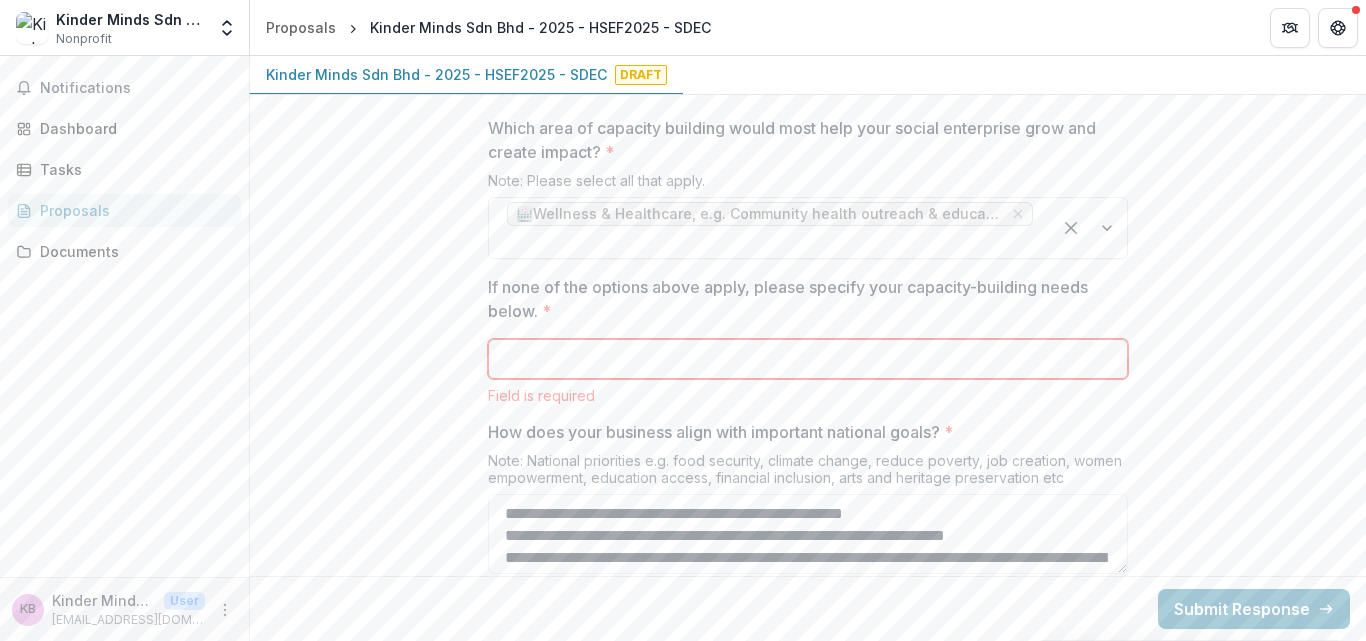 type on "***" 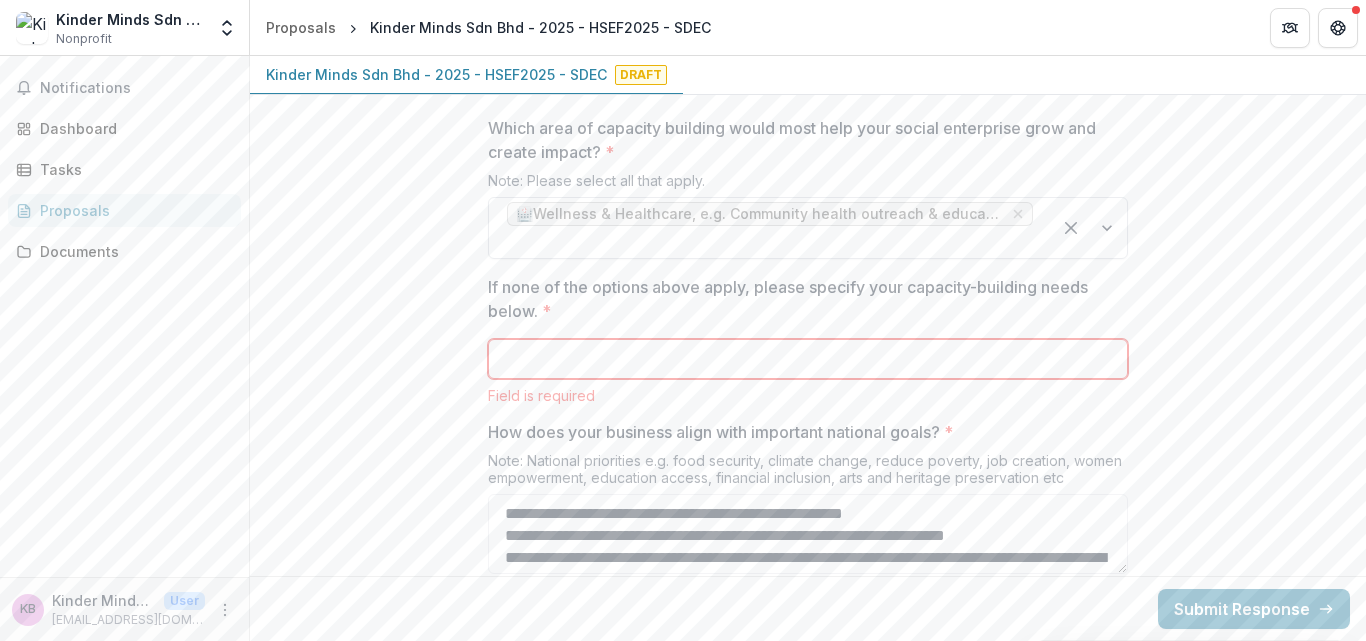 click at bounding box center (1089, 228) 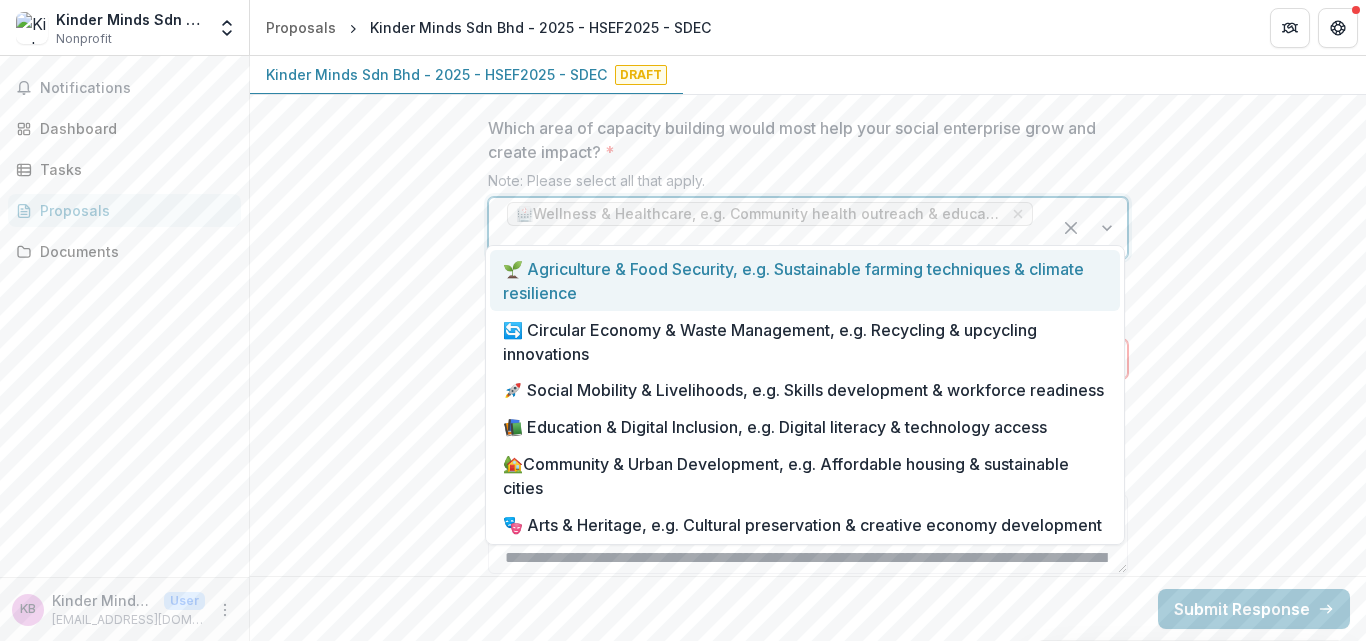 drag, startPoint x: 1116, startPoint y: 285, endPoint x: 1119, endPoint y: 341, distance: 56.0803 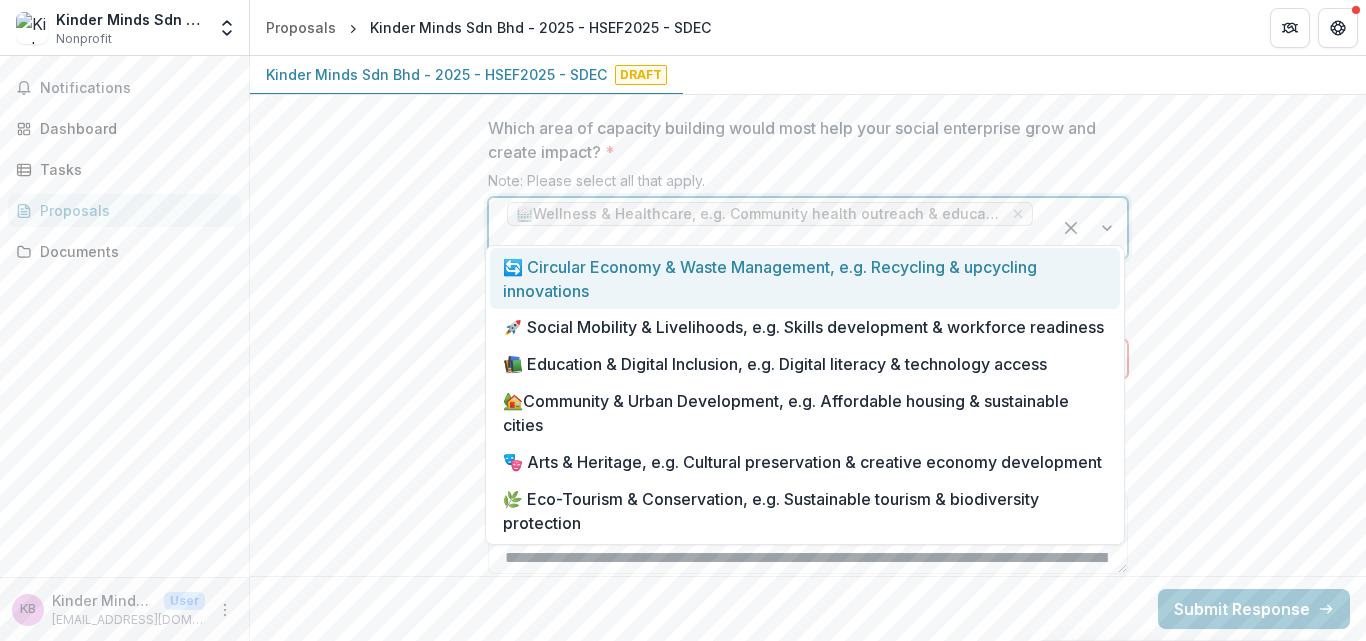 scroll, scrollTop: 111, scrollLeft: 0, axis: vertical 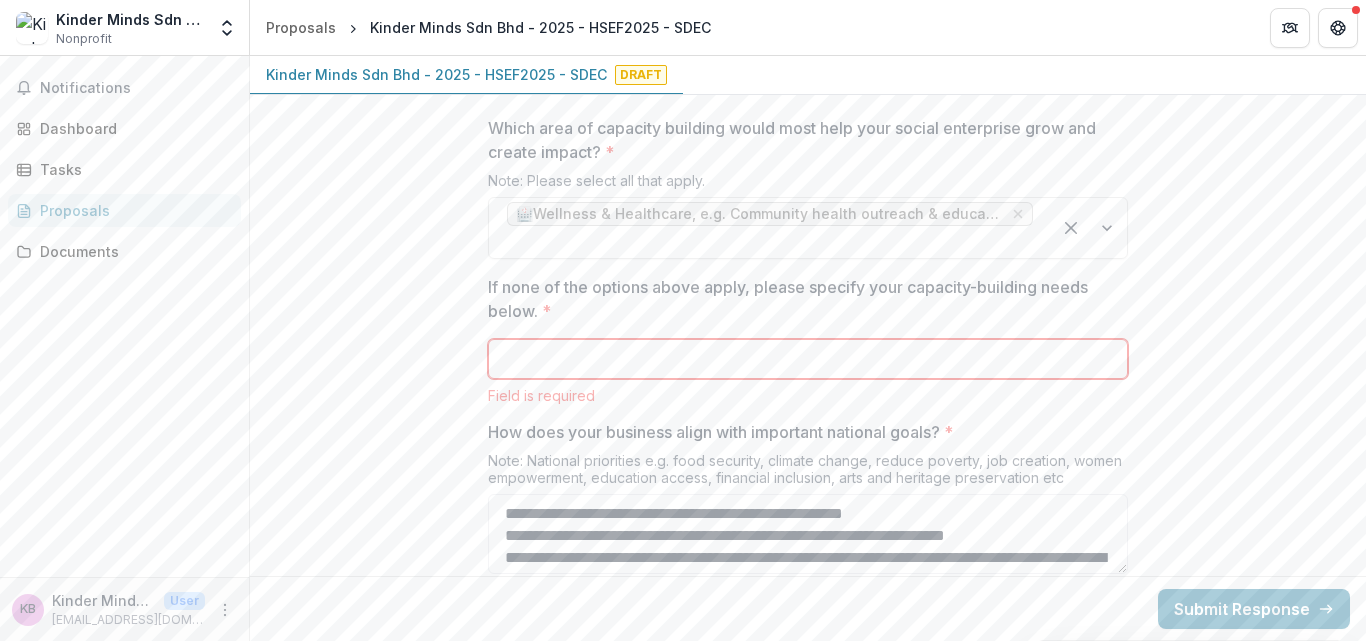 click on "If none of the options above apply, please specify your capacity-building needs below. *" at bounding box center [808, 359] 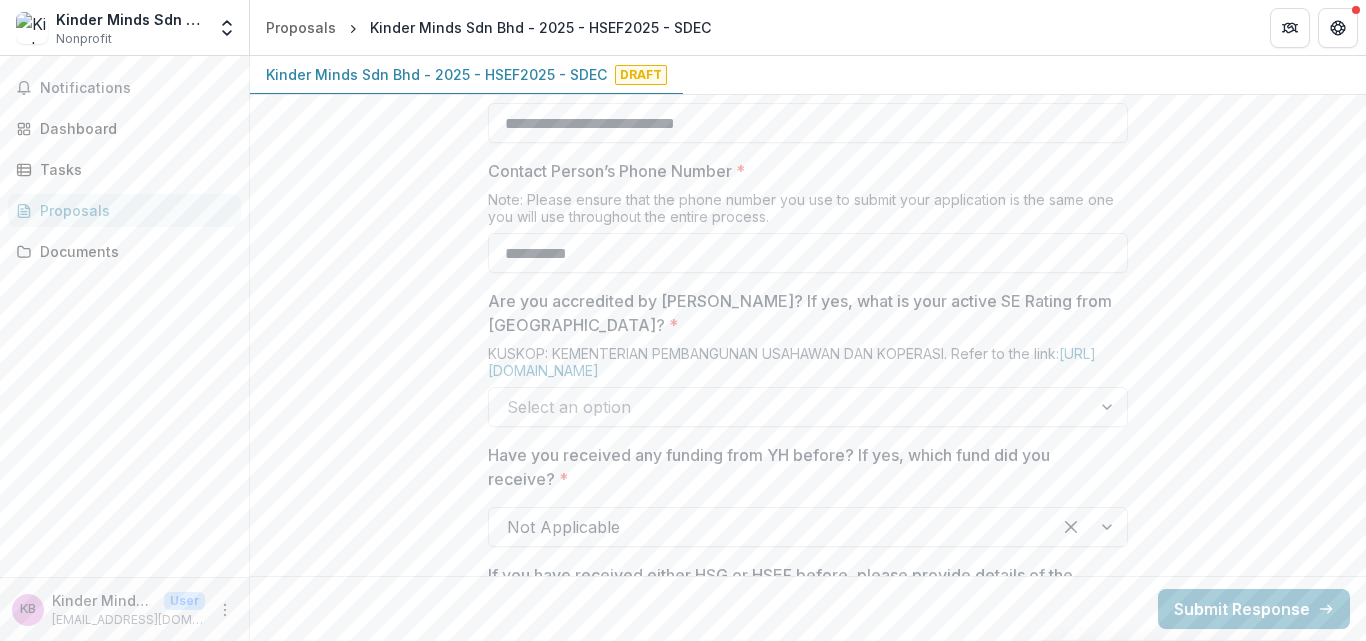 scroll, scrollTop: 1141, scrollLeft: 0, axis: vertical 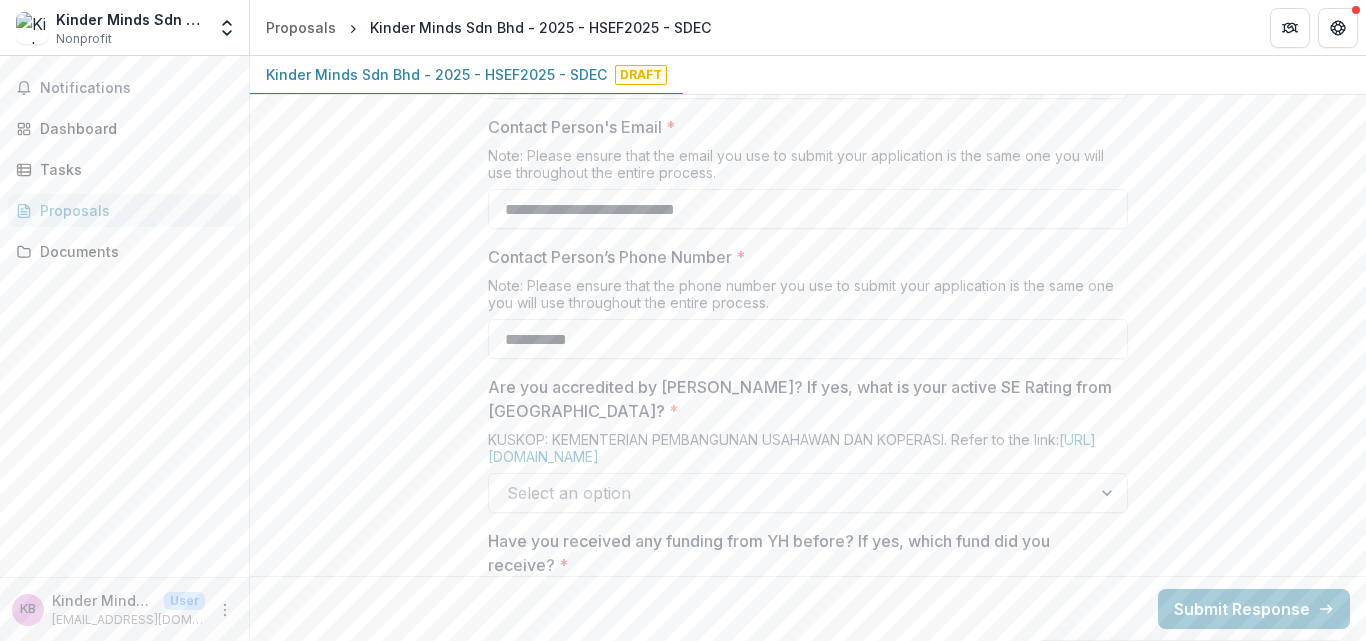 type on "***" 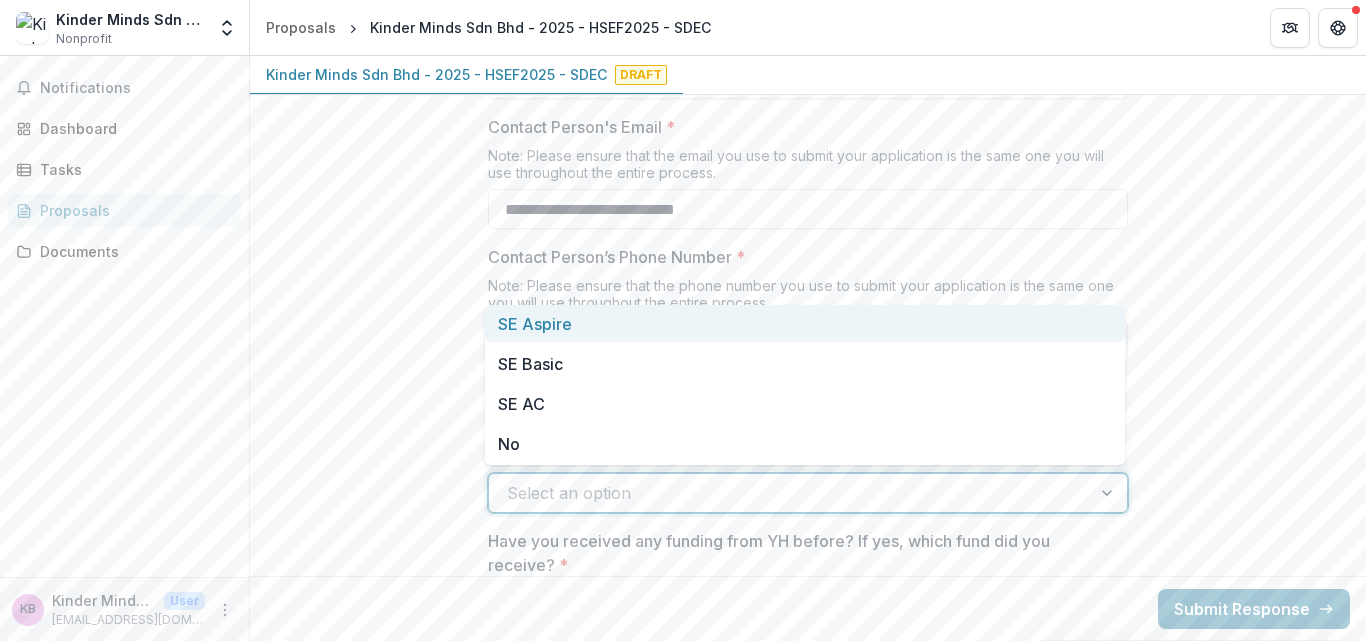 click at bounding box center [790, 493] 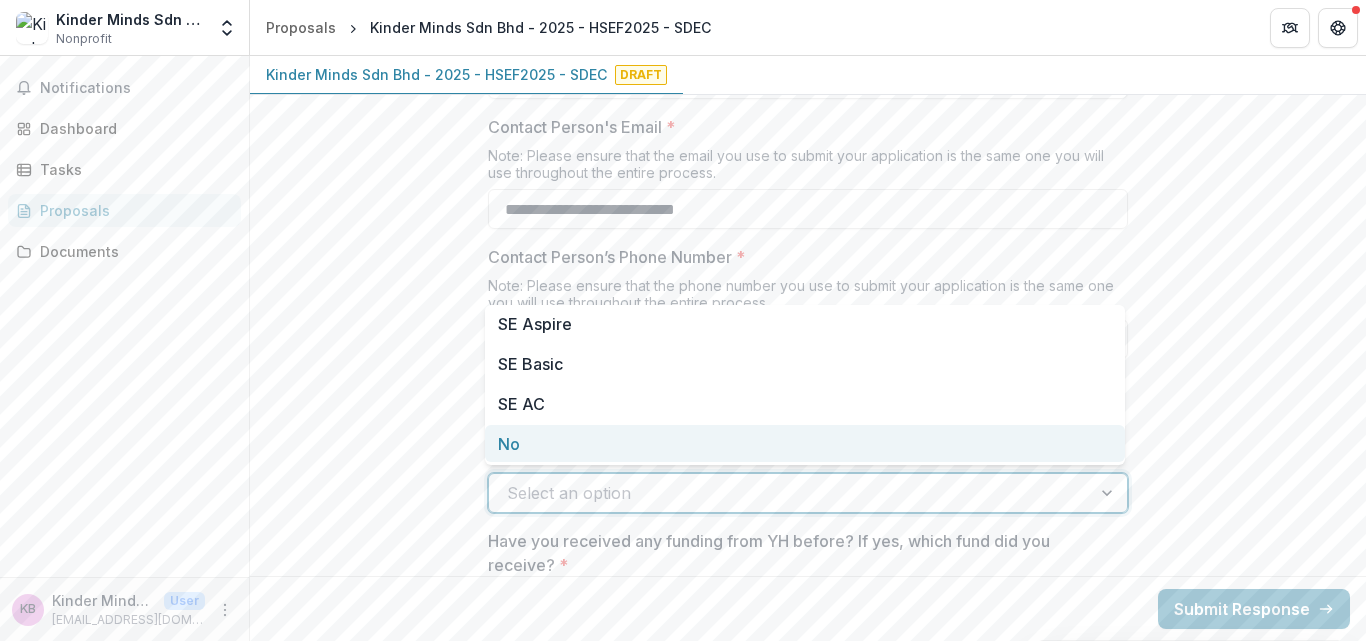 click on "No" at bounding box center [805, 443] 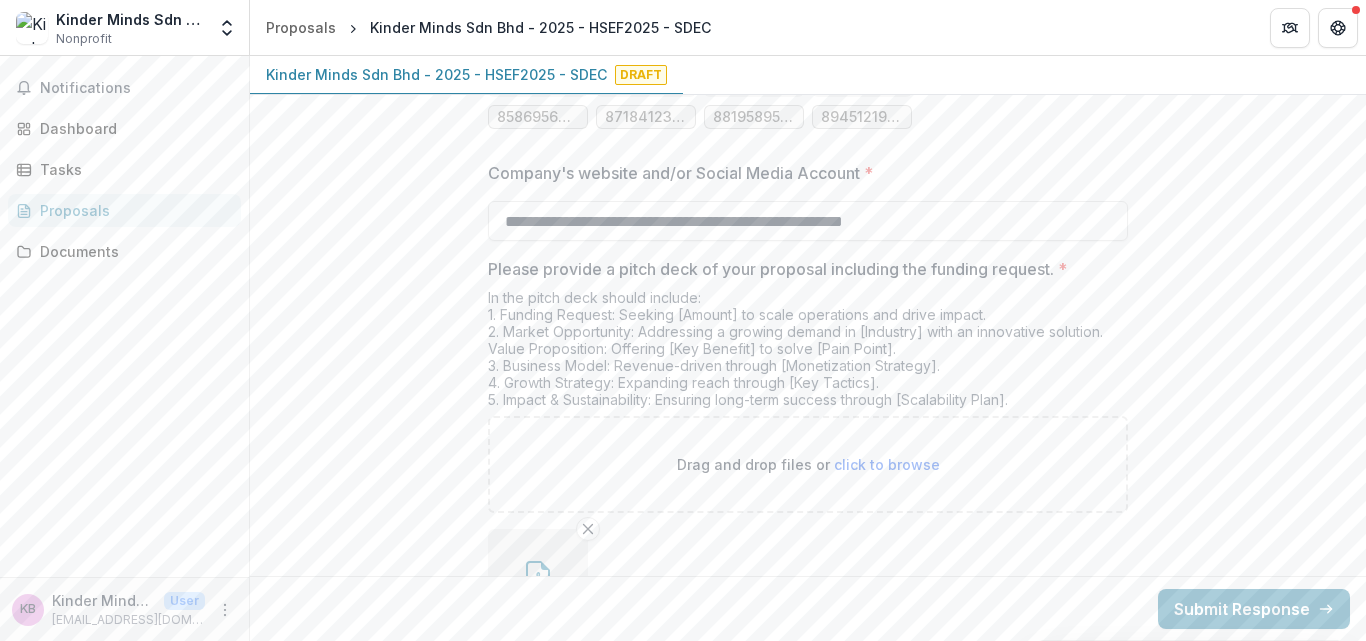 scroll, scrollTop: 4397, scrollLeft: 0, axis: vertical 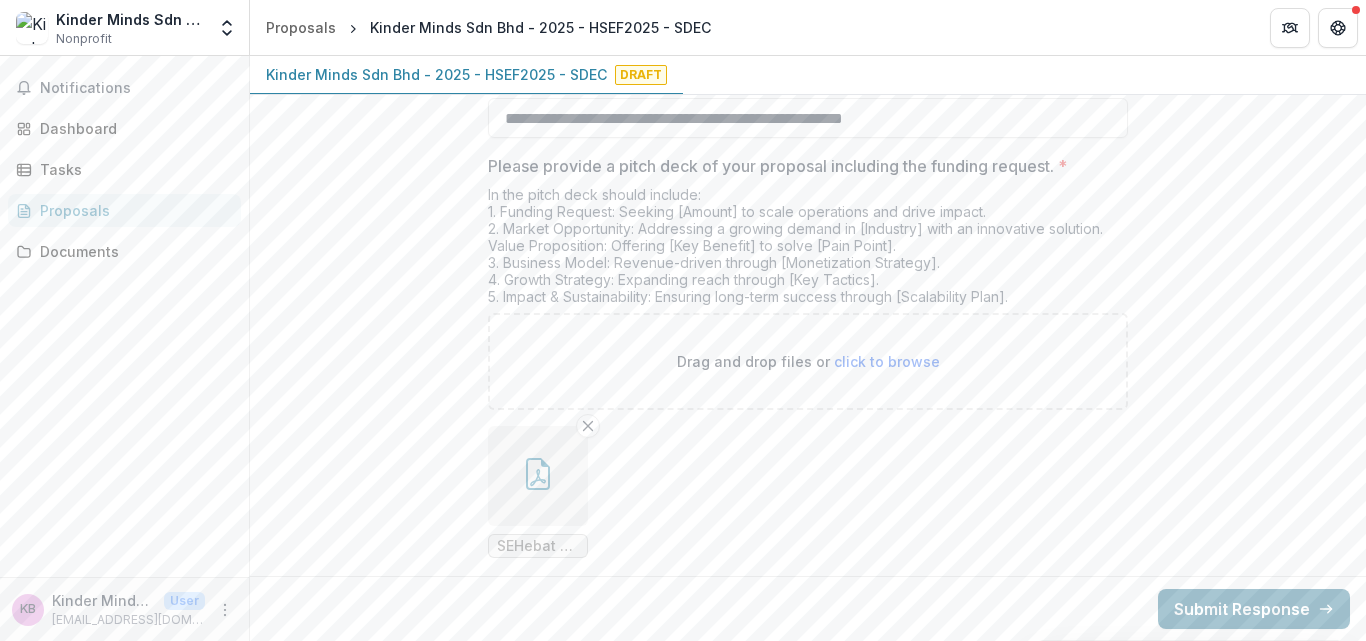 click on "Submit Response" at bounding box center [1254, 609] 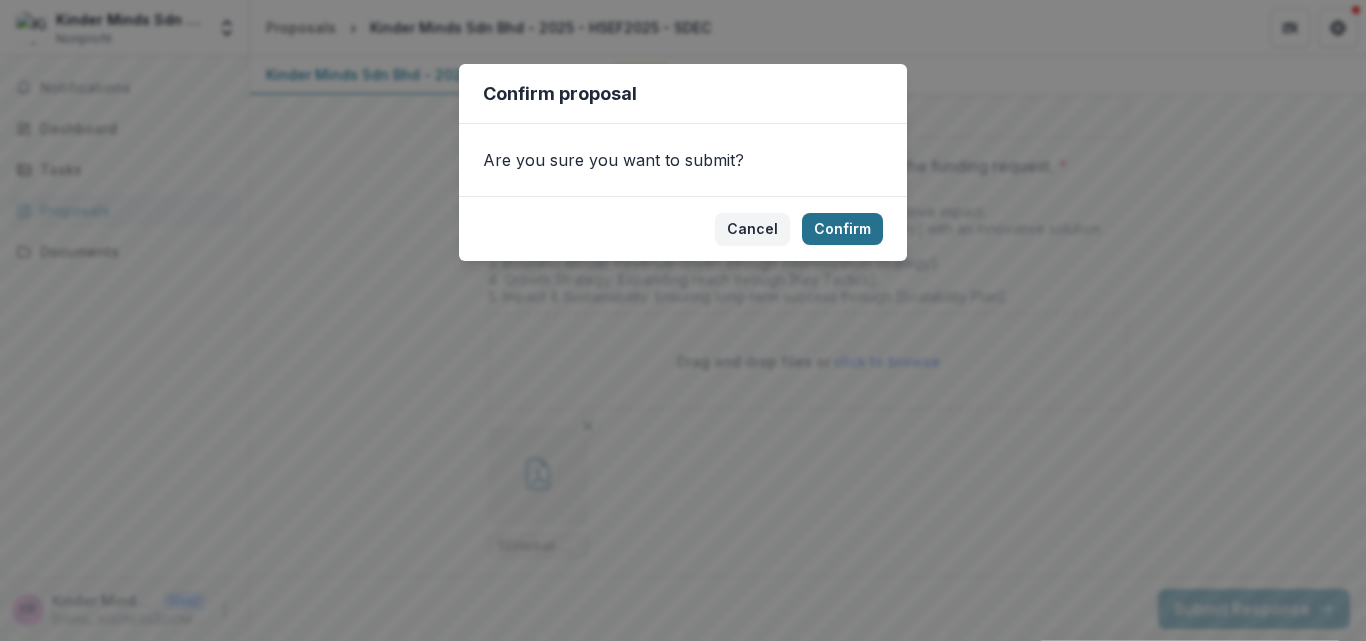 click on "Confirm" at bounding box center [842, 229] 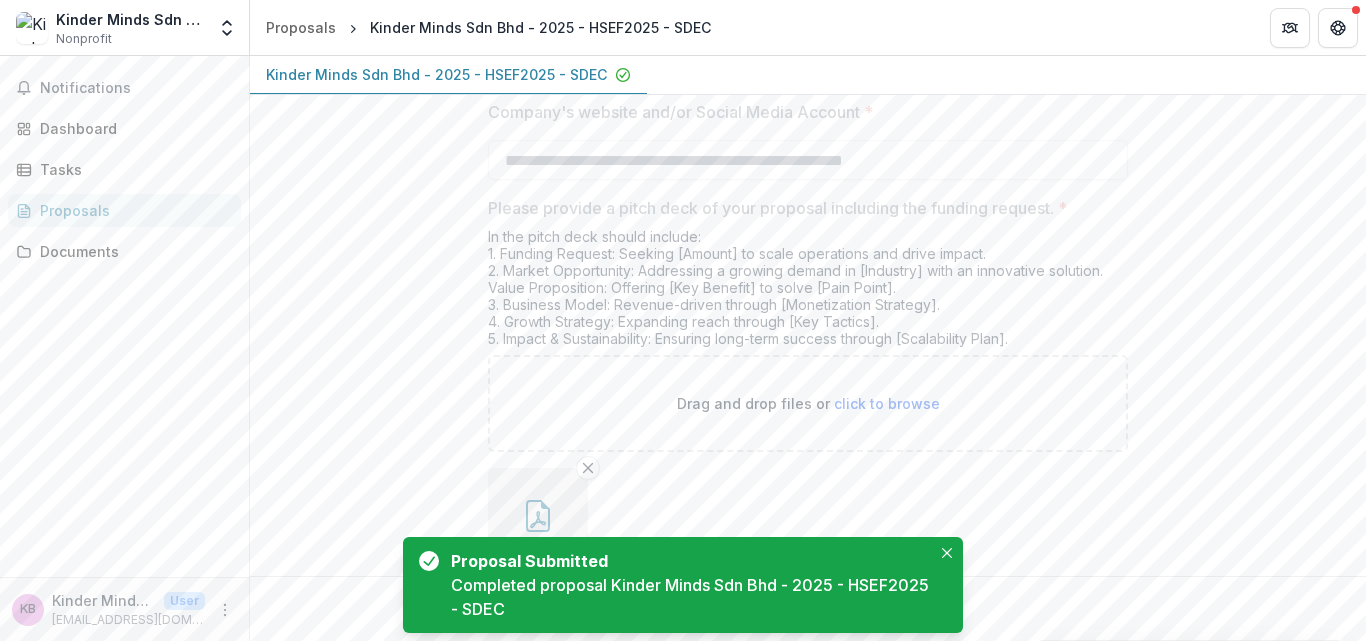 scroll, scrollTop: 4461, scrollLeft: 0, axis: vertical 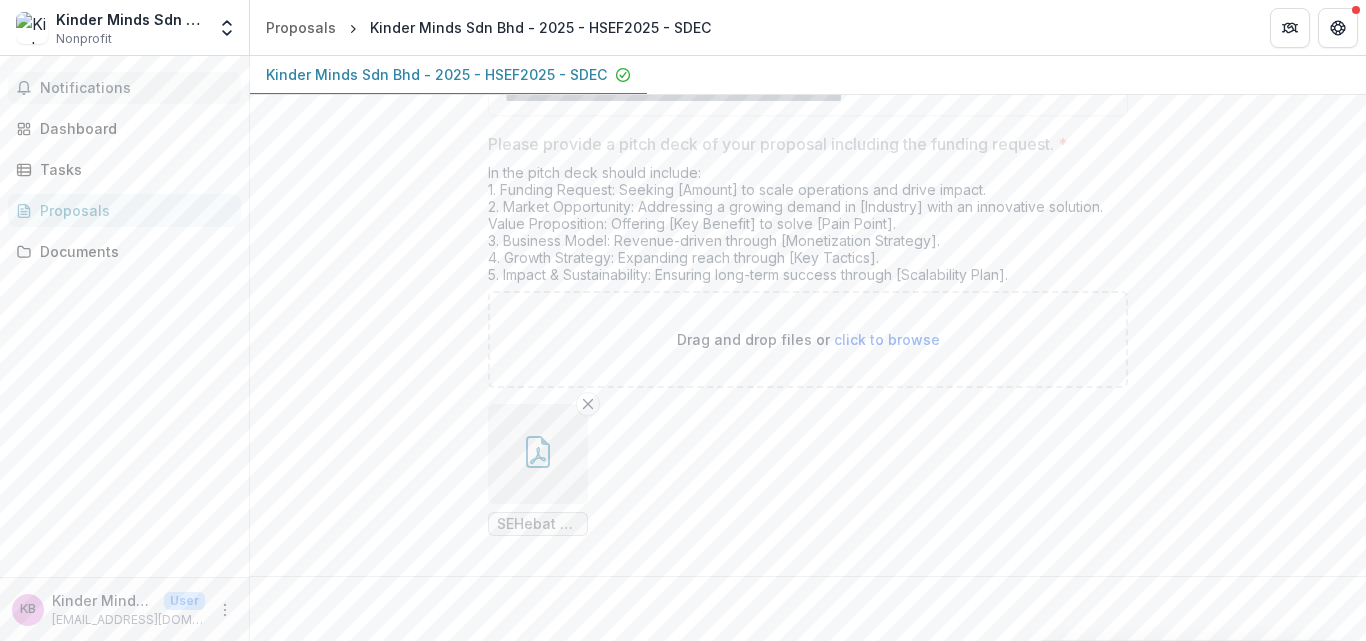 click on "Notifications" at bounding box center (136, 88) 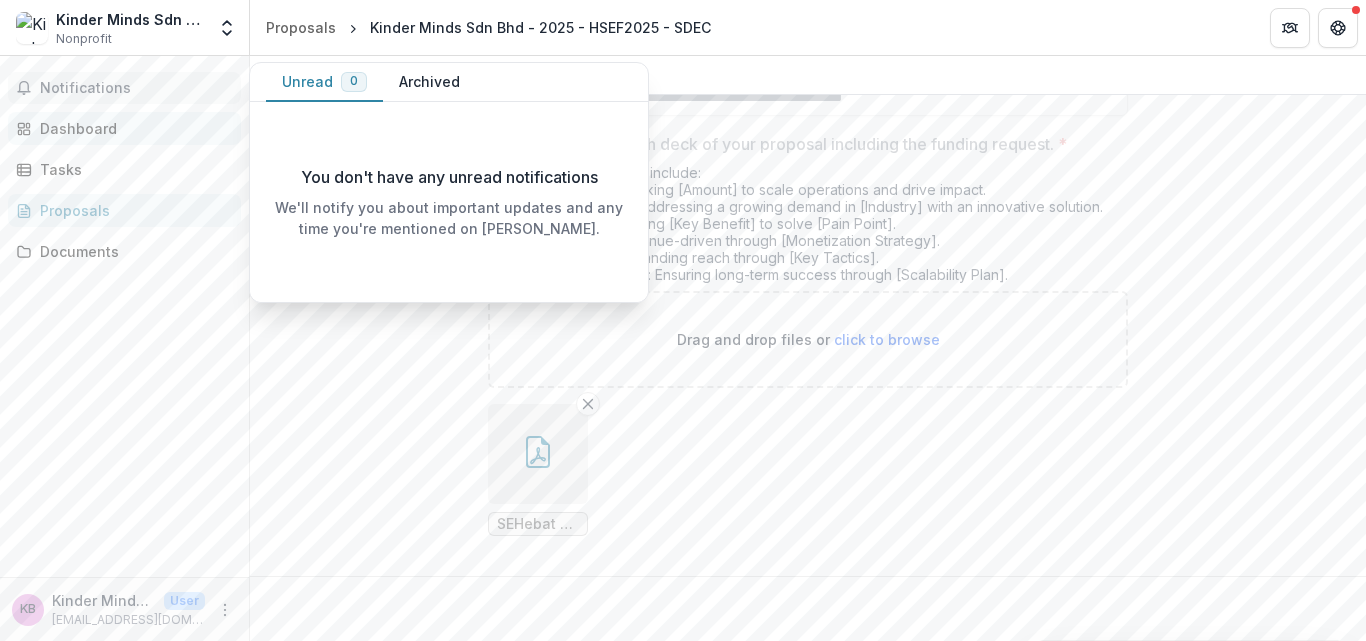 click on "Dashboard" at bounding box center [132, 128] 